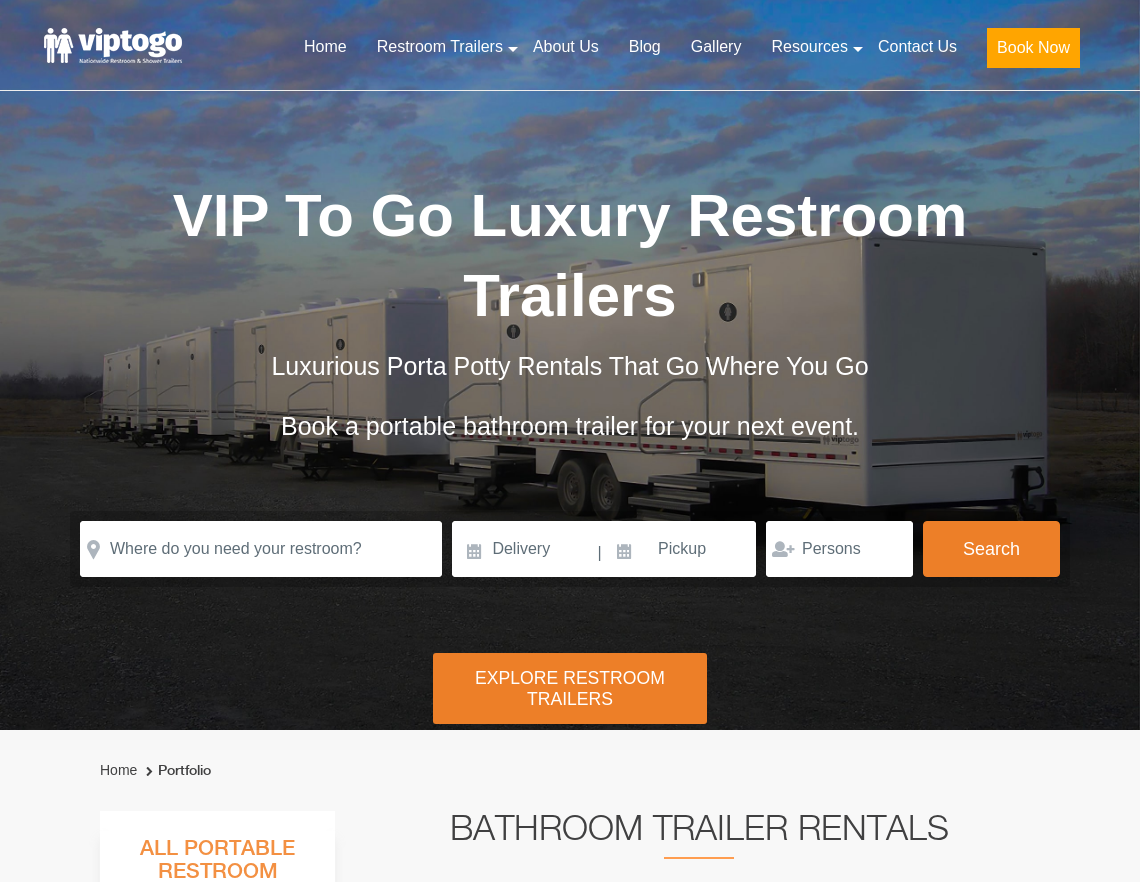 scroll, scrollTop: 337, scrollLeft: 0, axis: vertical 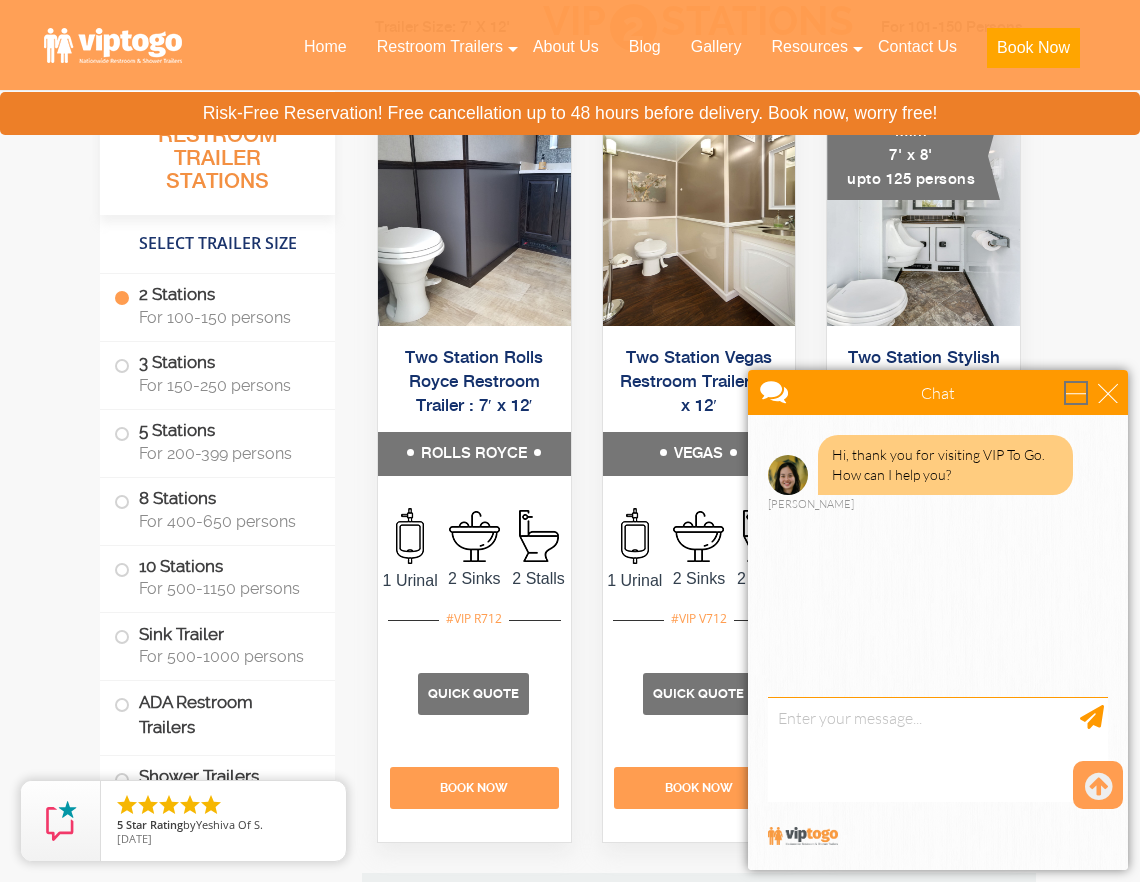 drag, startPoint x: 1096, startPoint y: 394, endPoint x: 1834, endPoint y: 751, distance: 819.8128 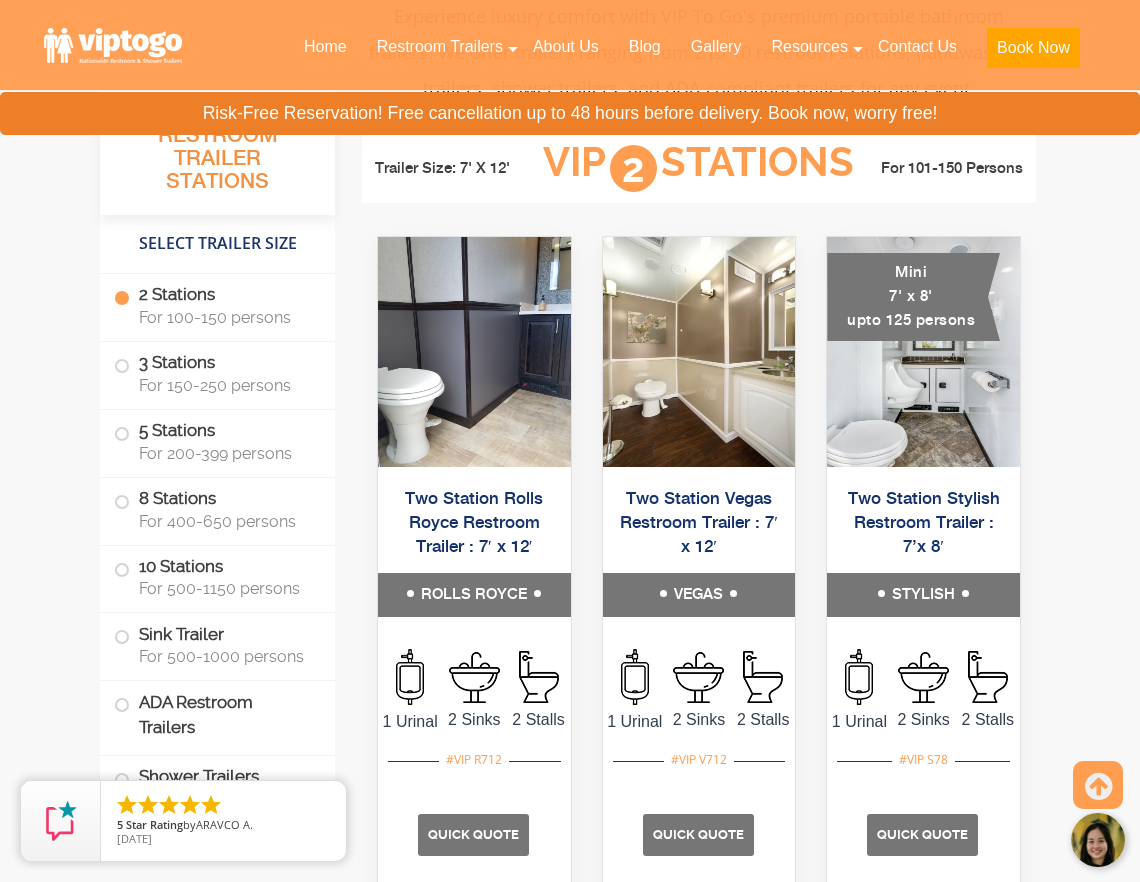 scroll, scrollTop: 1114, scrollLeft: 0, axis: vertical 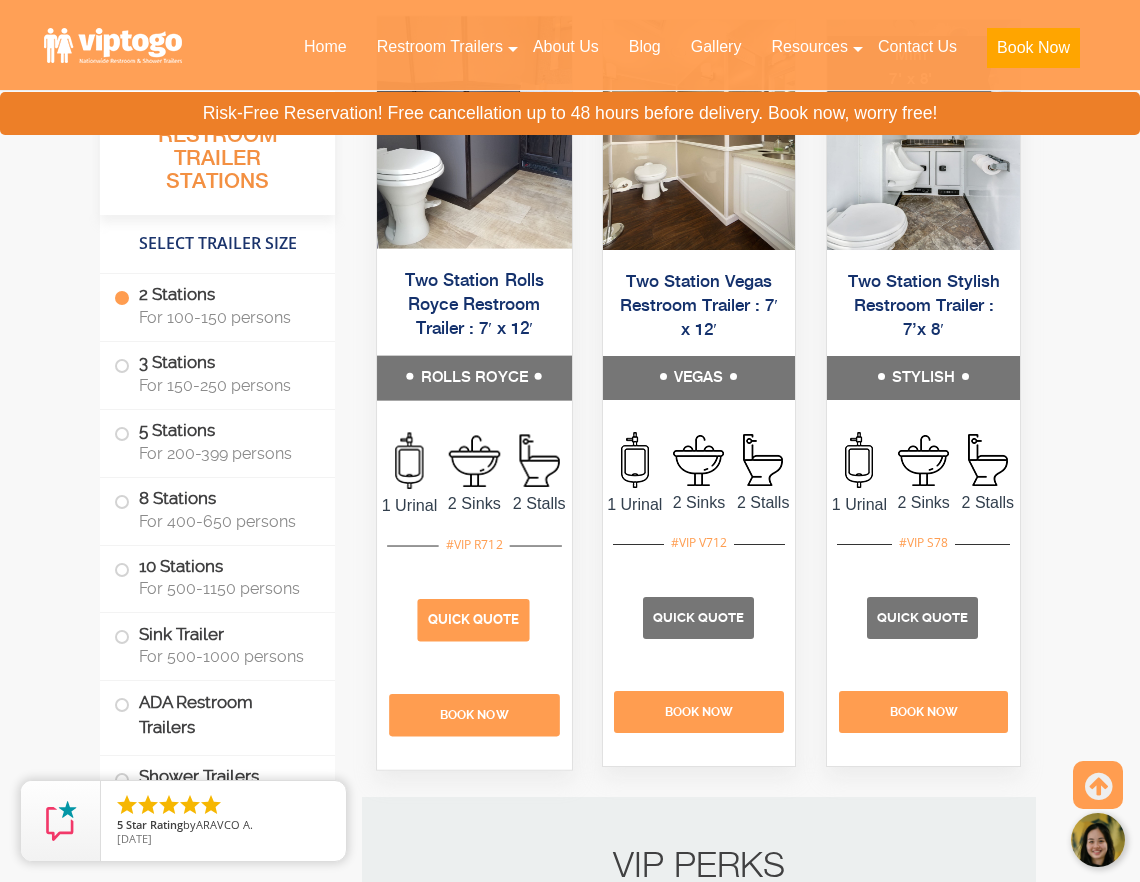 click on "Quick Quote" at bounding box center [473, 620] 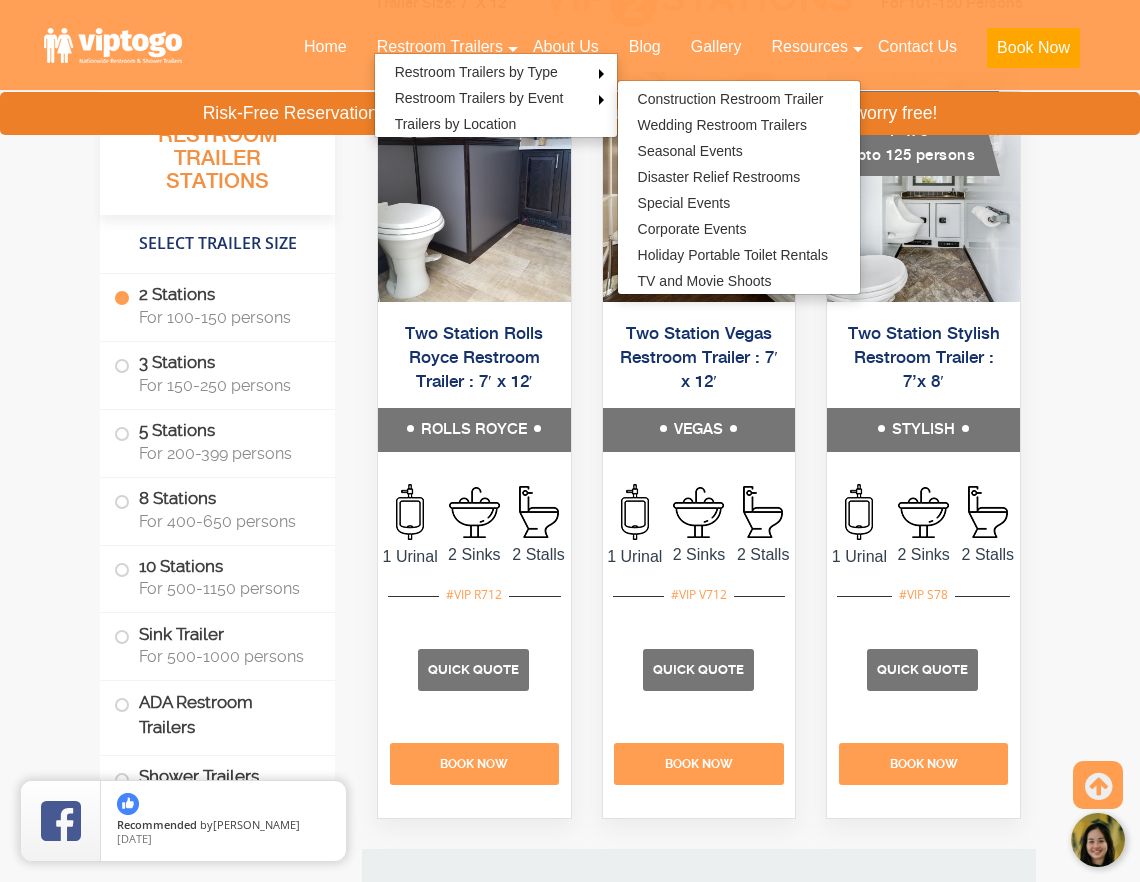 scroll, scrollTop: 1085, scrollLeft: 0, axis: vertical 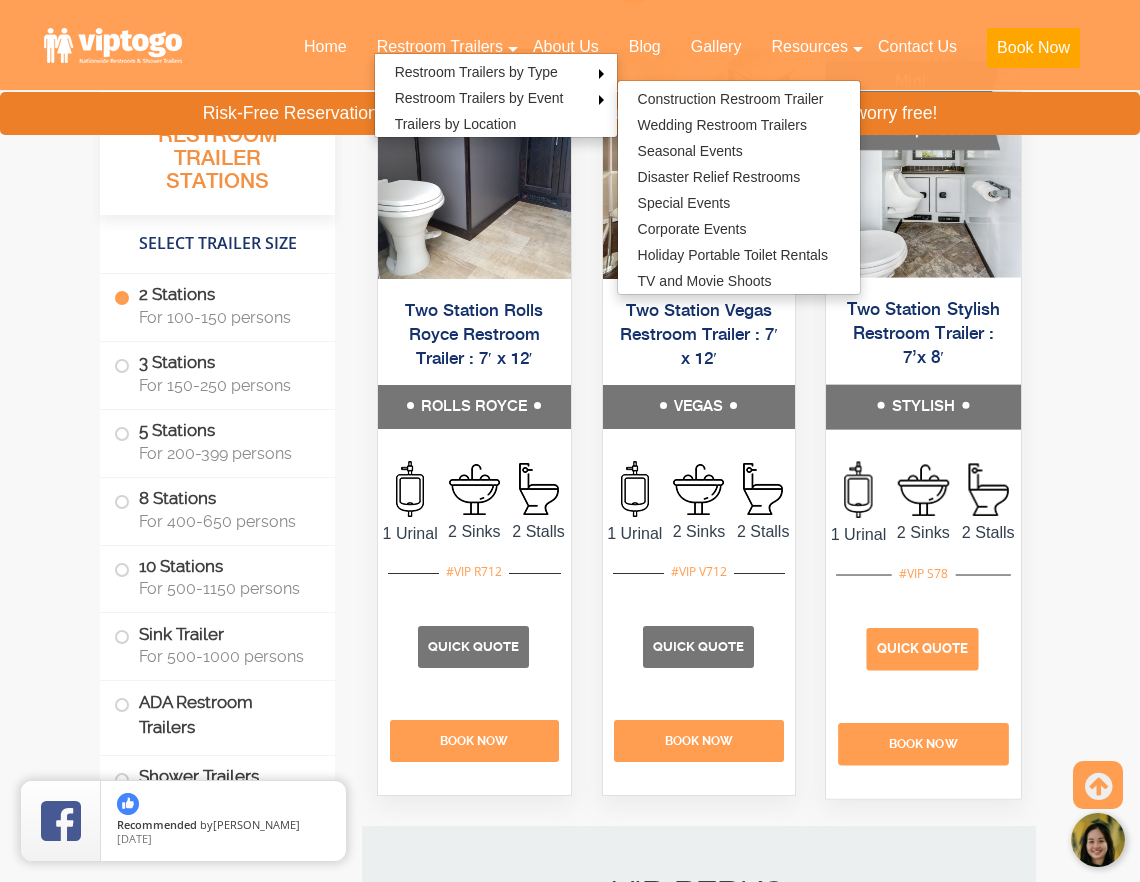 click on "Quick Quote" at bounding box center [923, 648] 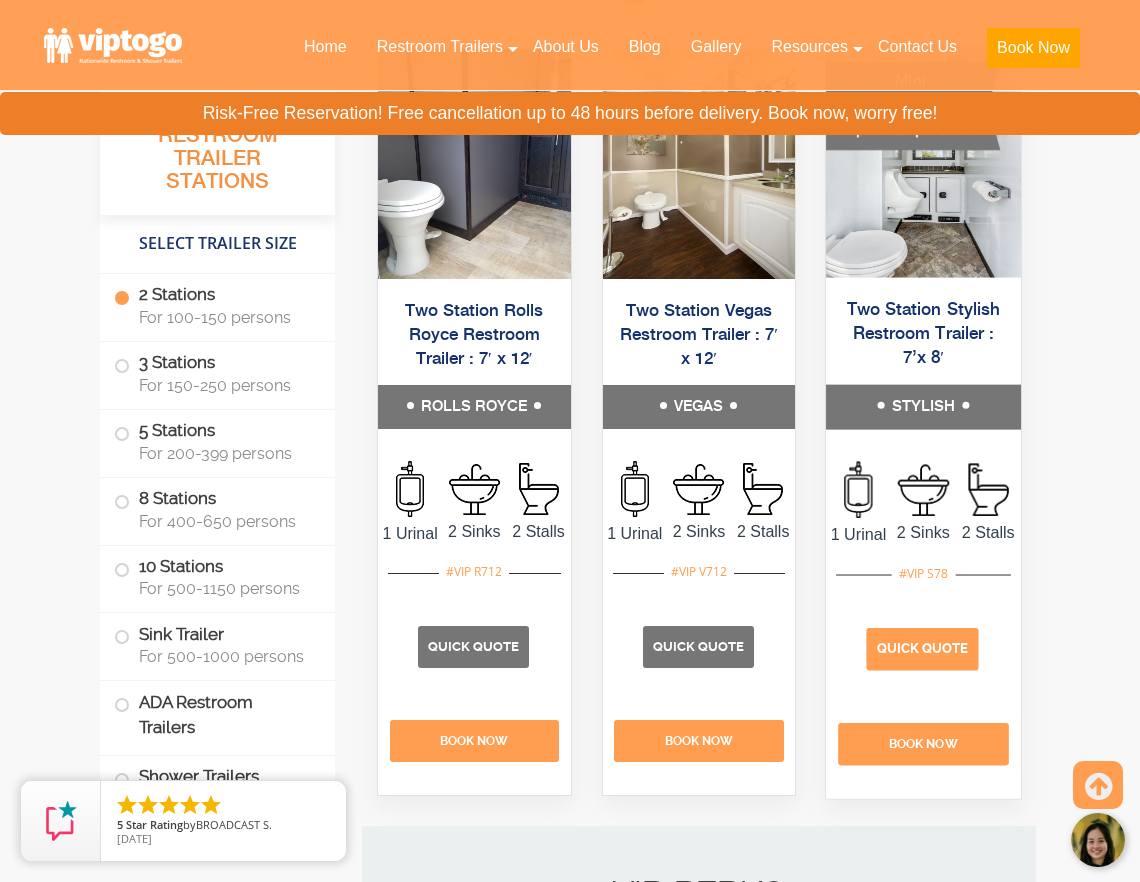 click on "Quick Quote" at bounding box center [923, 649] 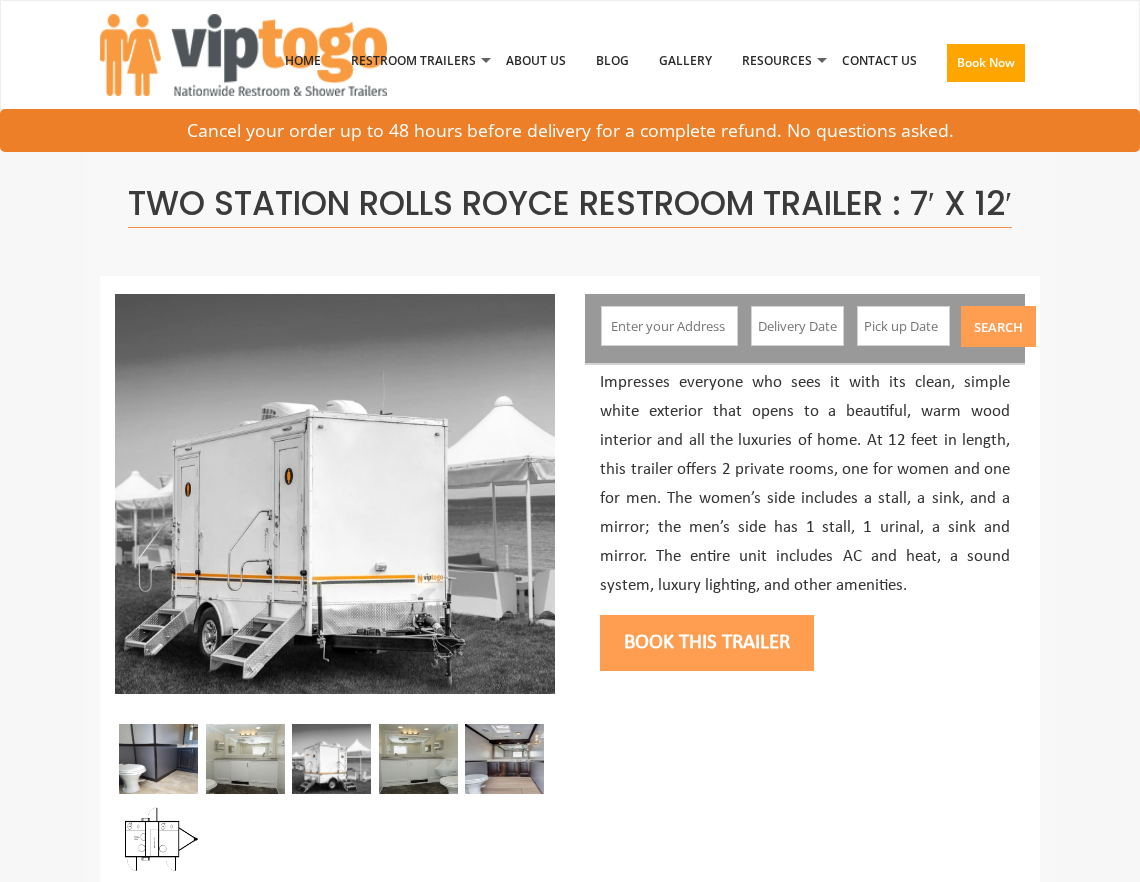 scroll, scrollTop: 0, scrollLeft: 0, axis: both 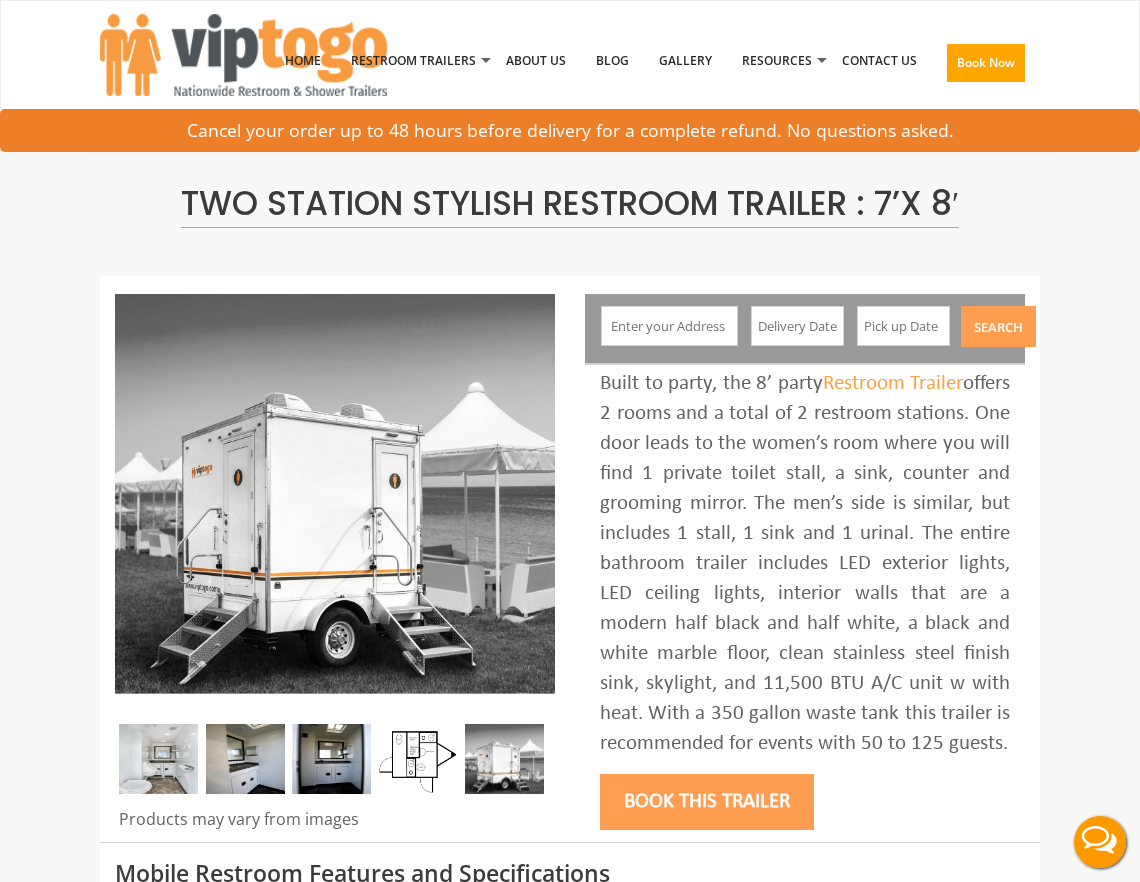 click at bounding box center [669, 326] 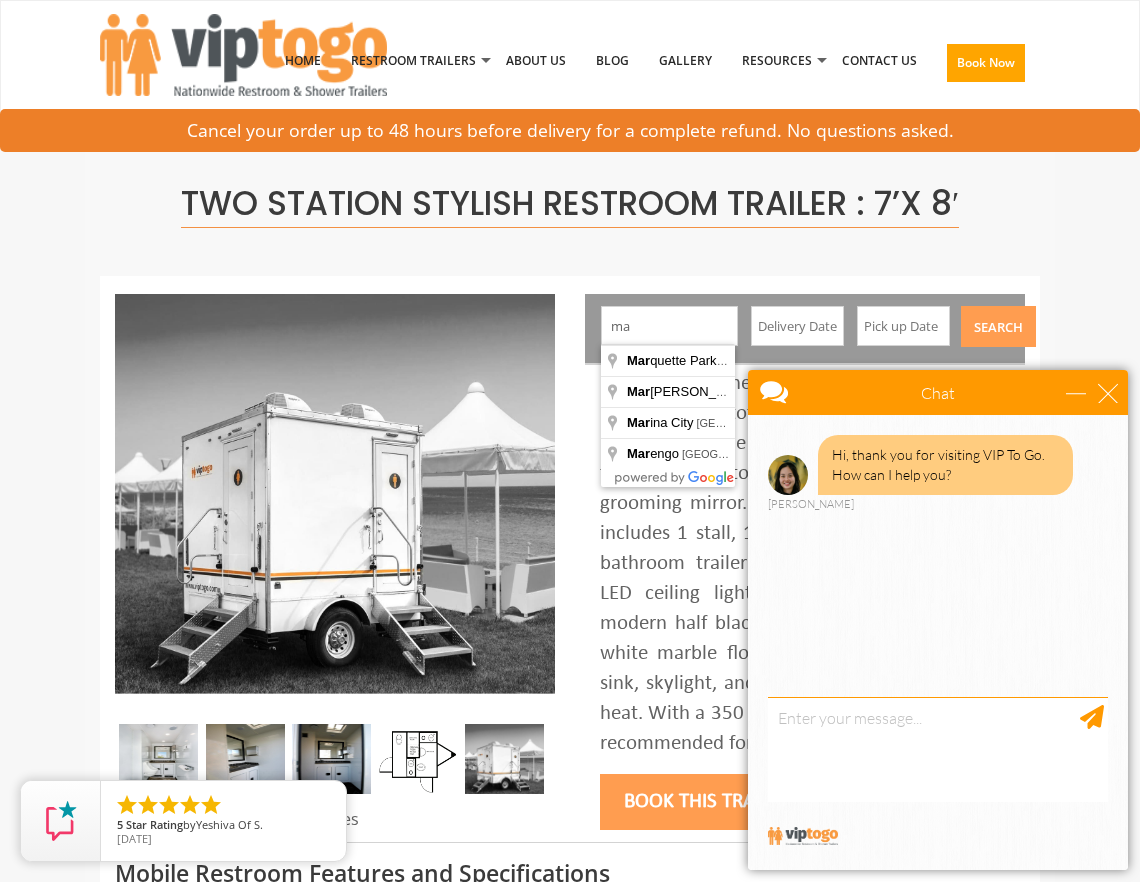 type on "m" 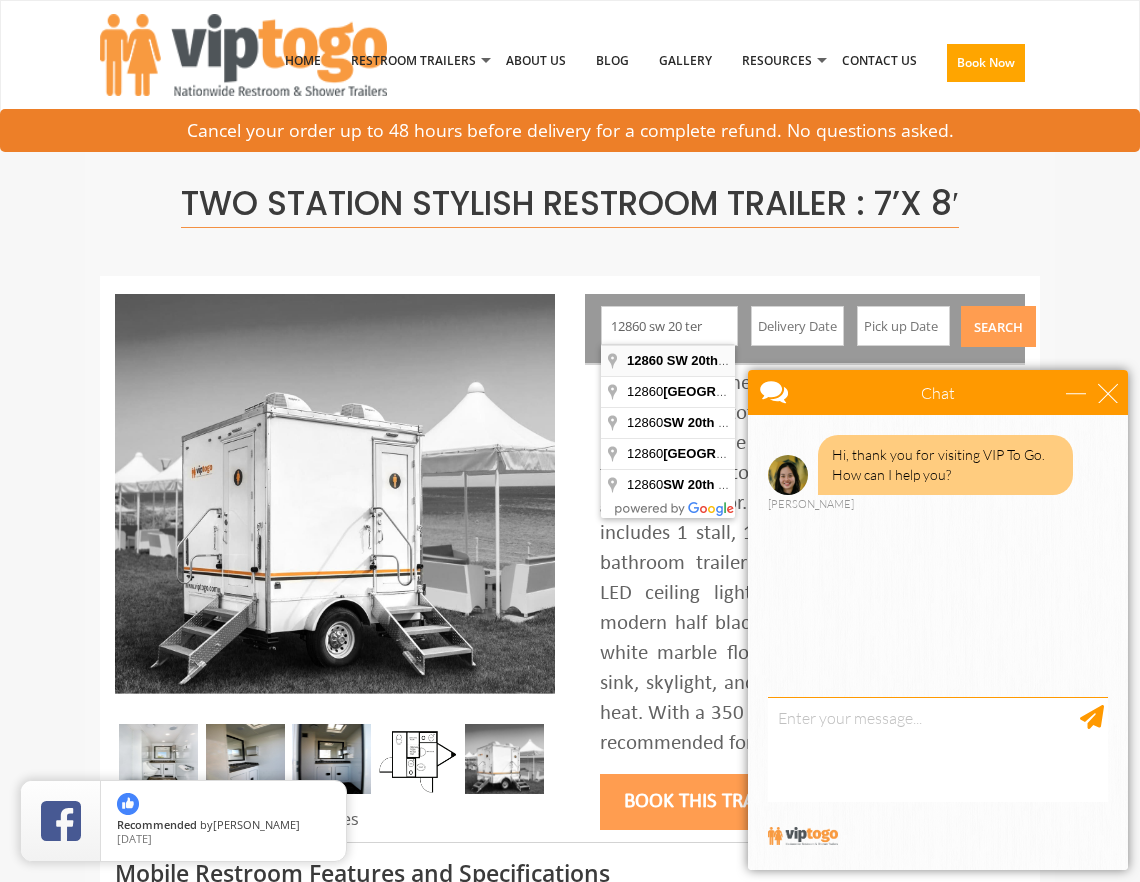 type on "12860 SW 20th Terrace, Miami, FL, USA" 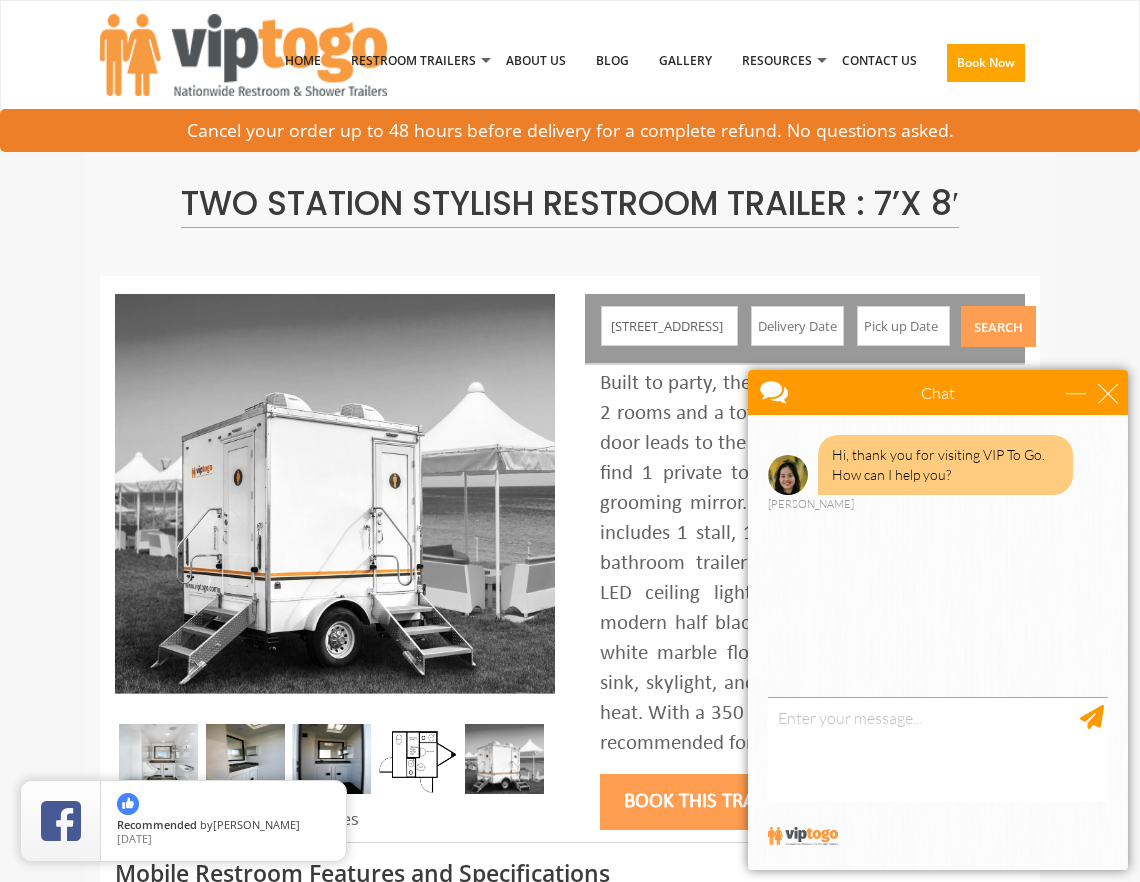 click at bounding box center (798, 326) 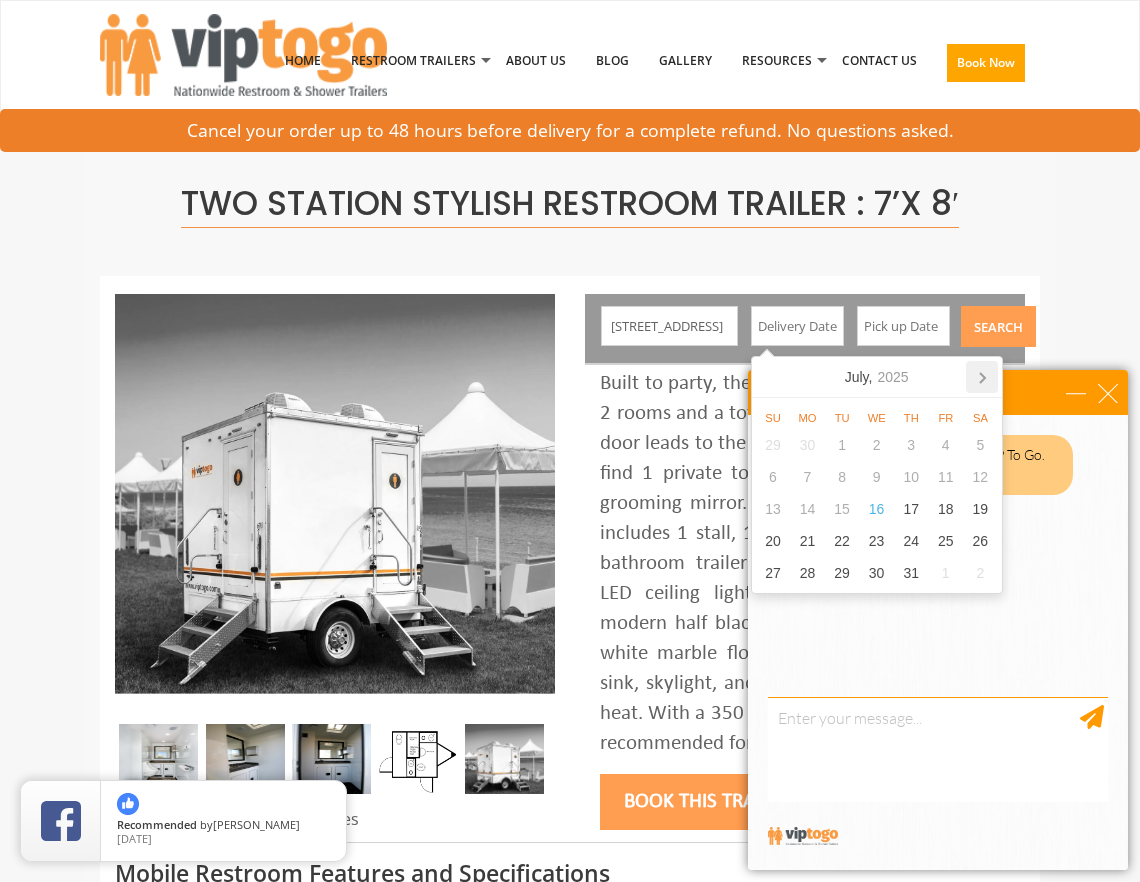 click 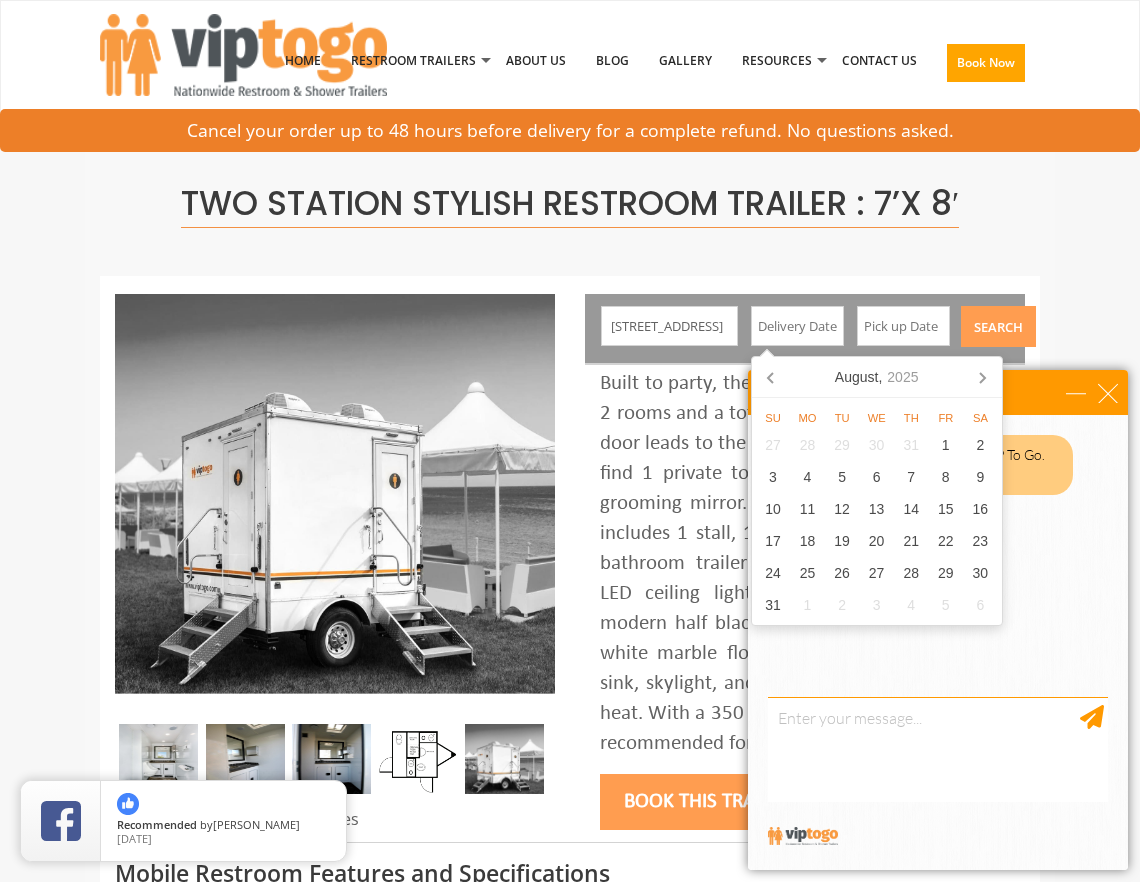 click 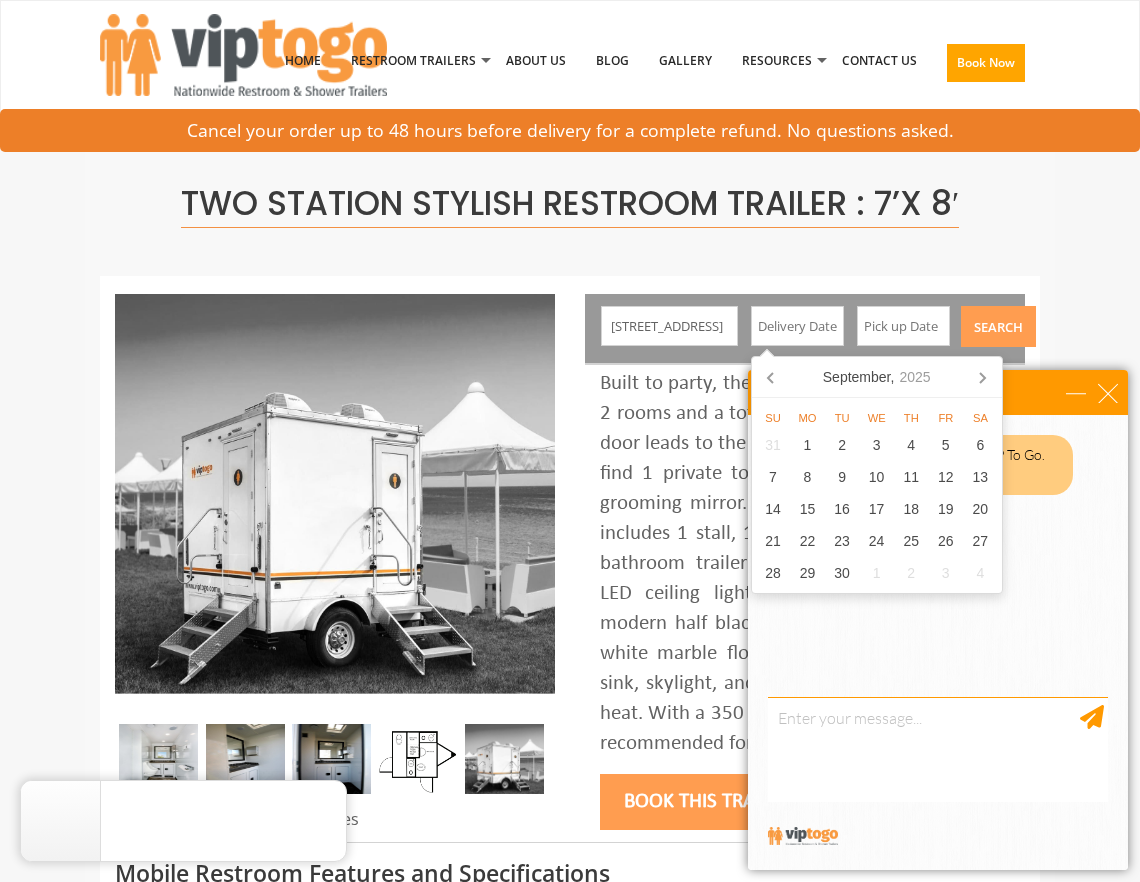 click 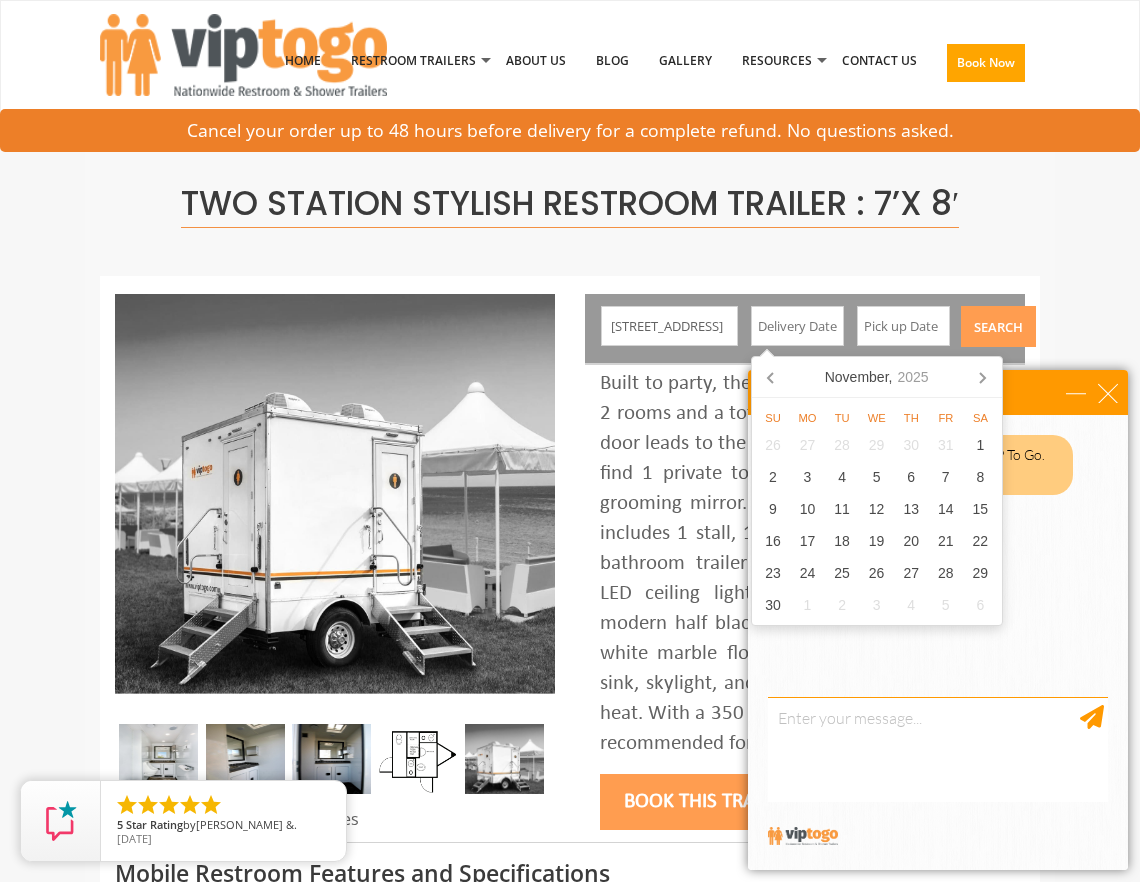 click 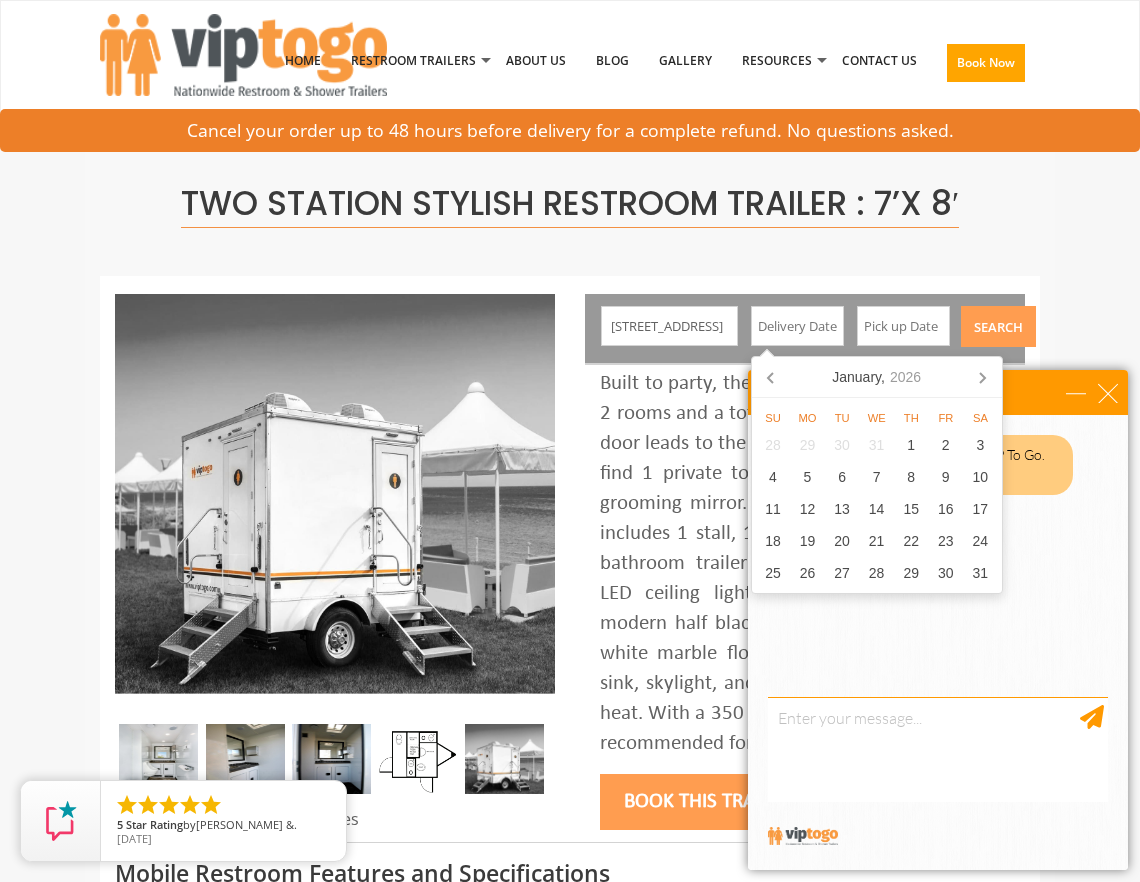 click 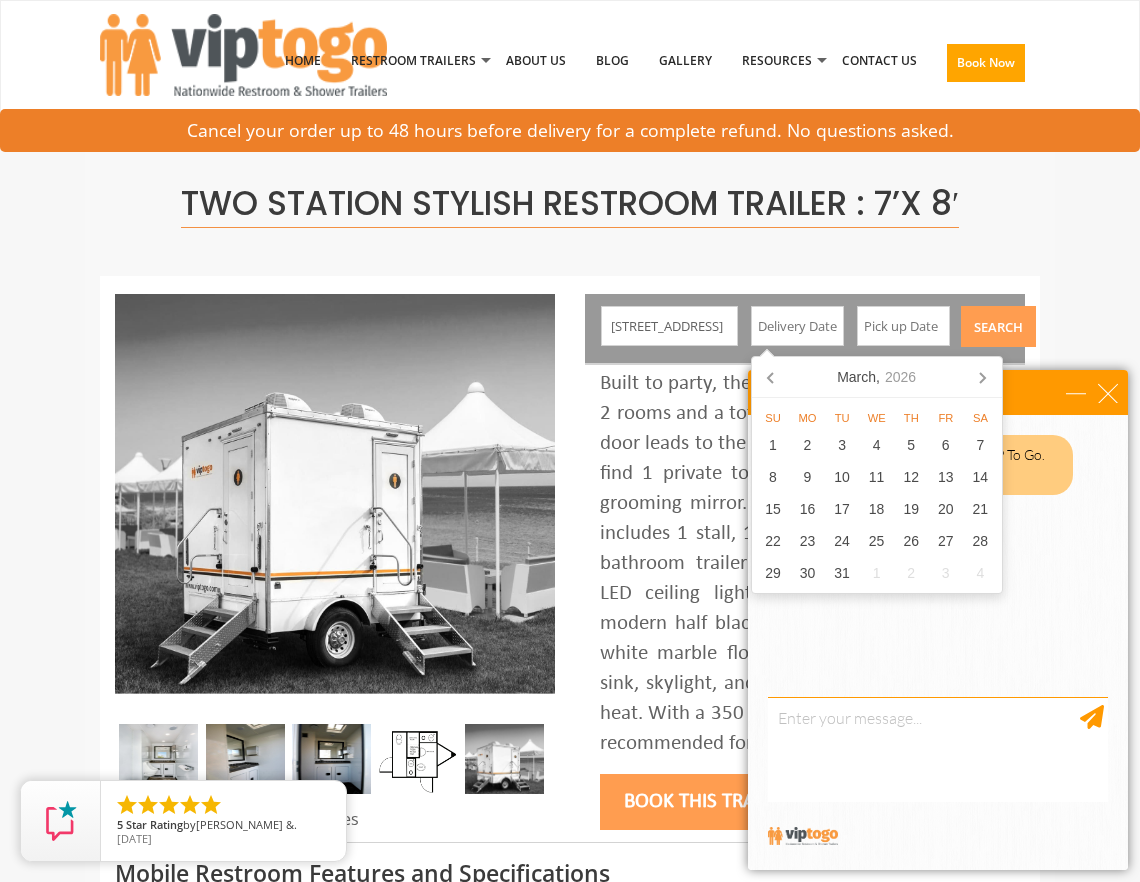 click 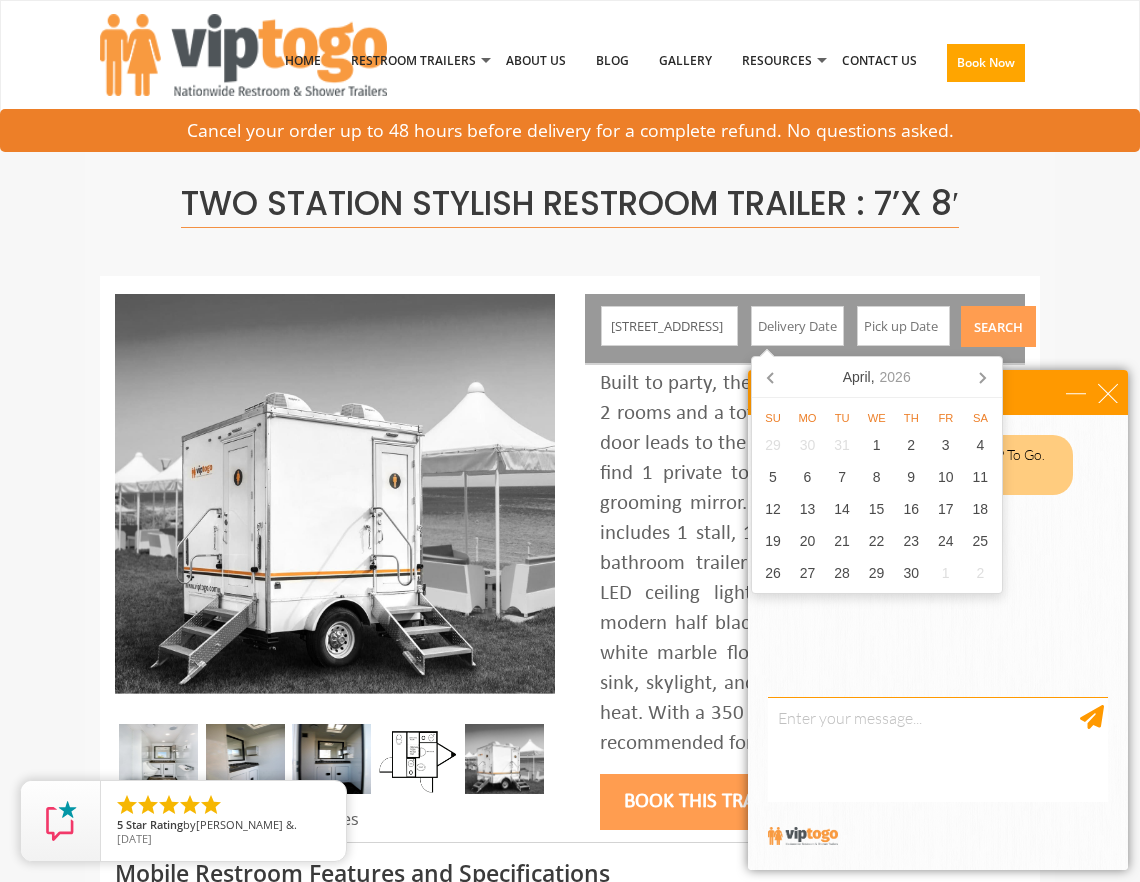 click 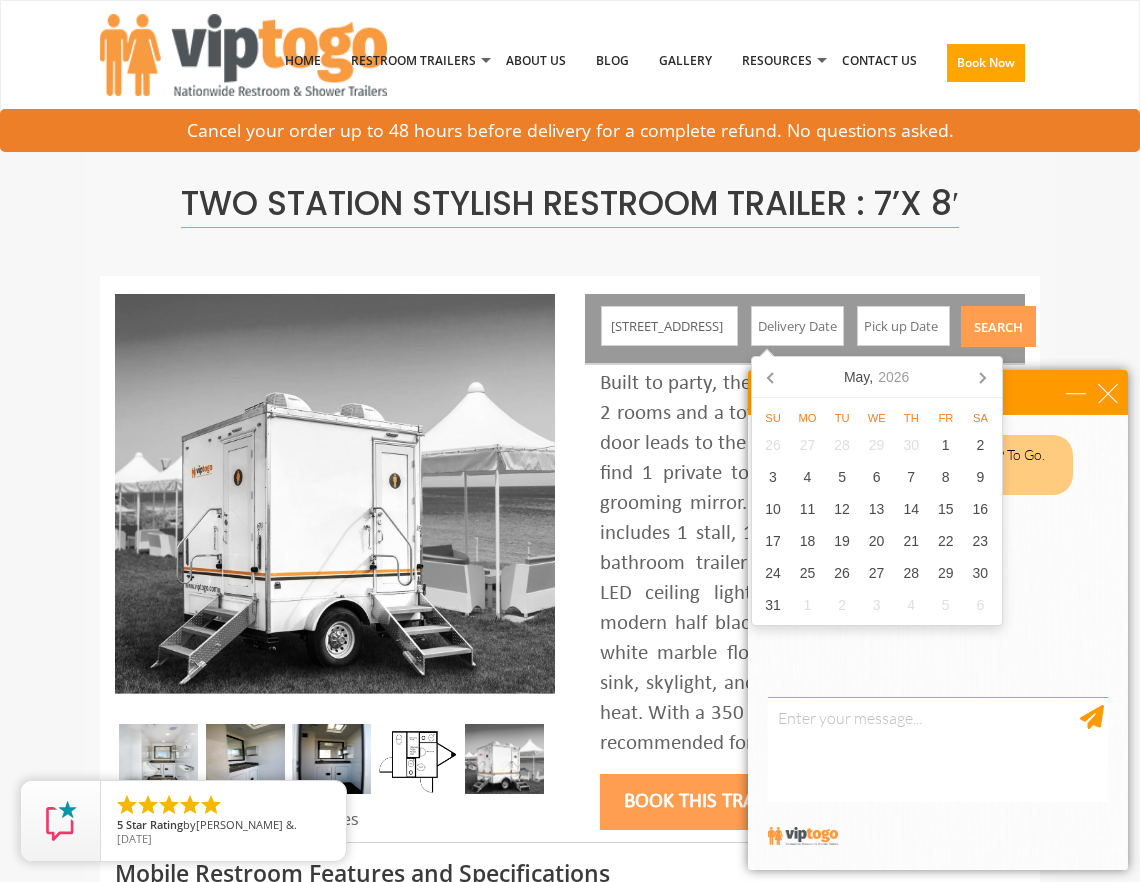 click 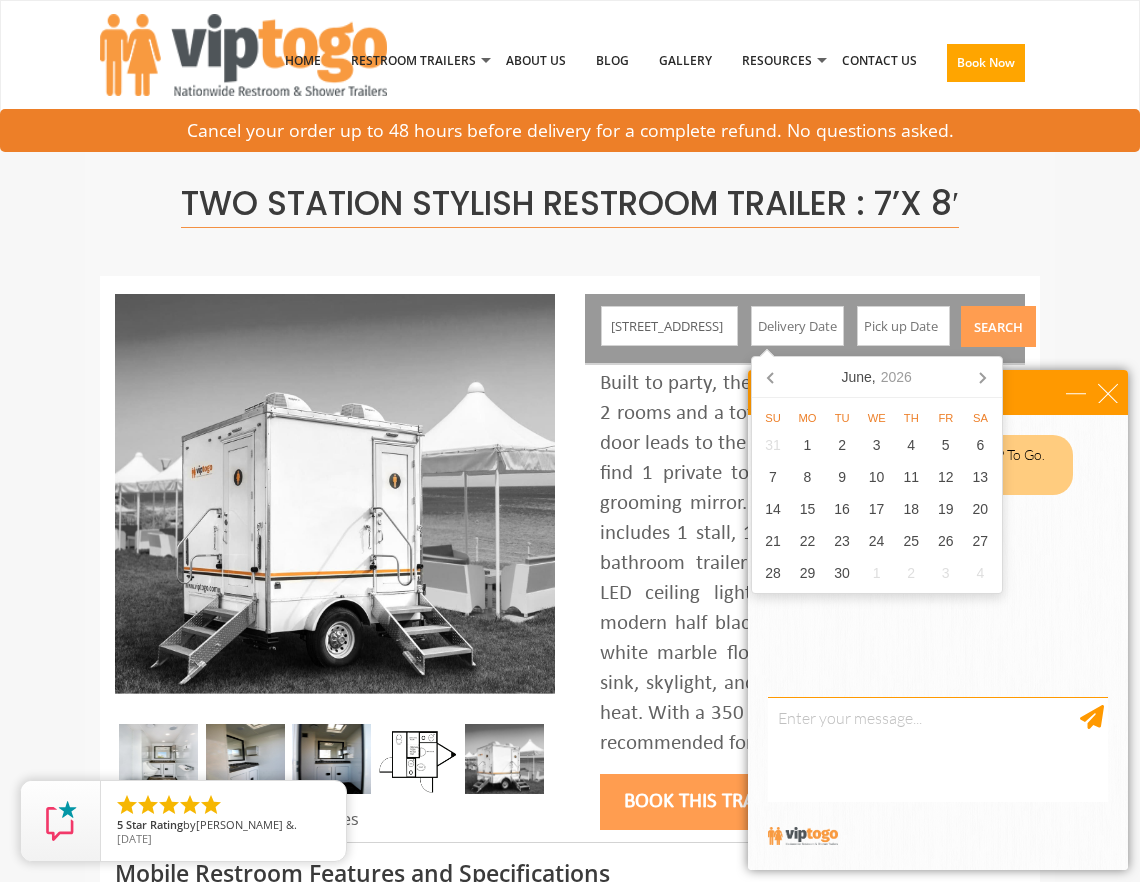 click 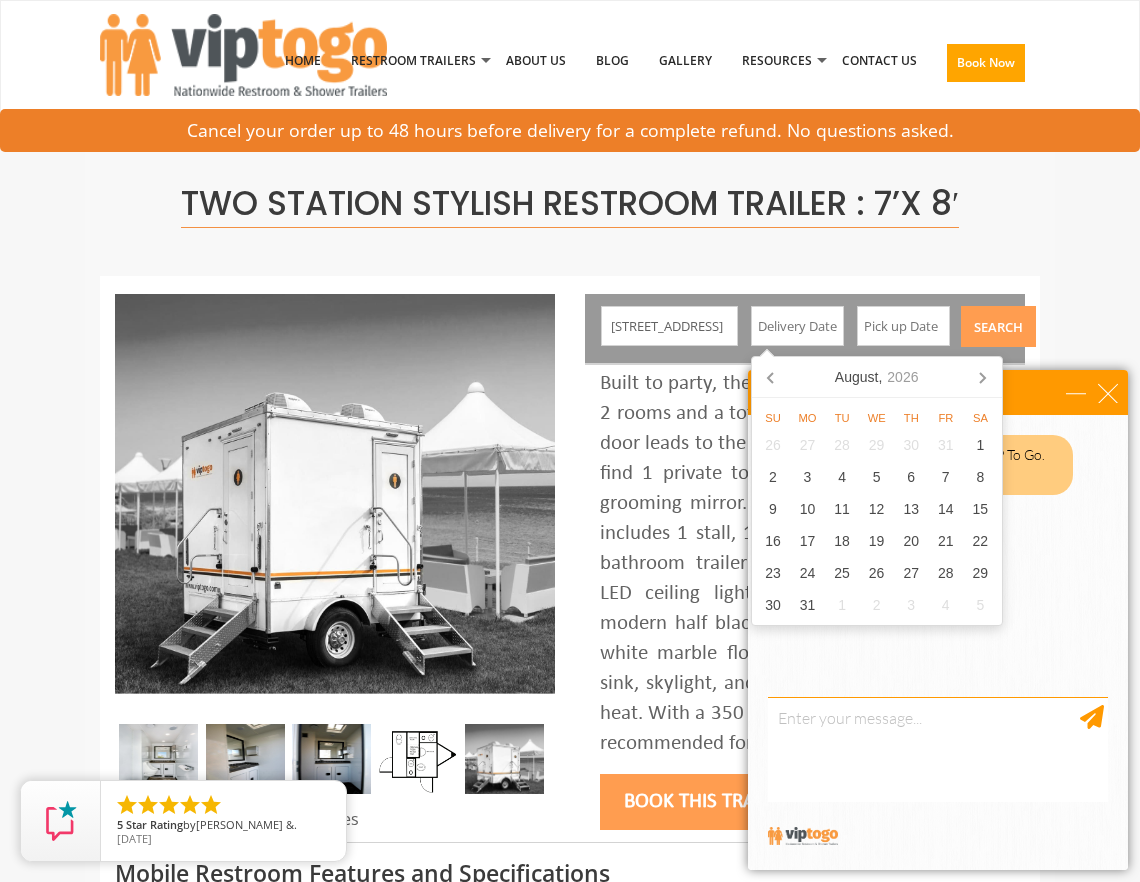 click 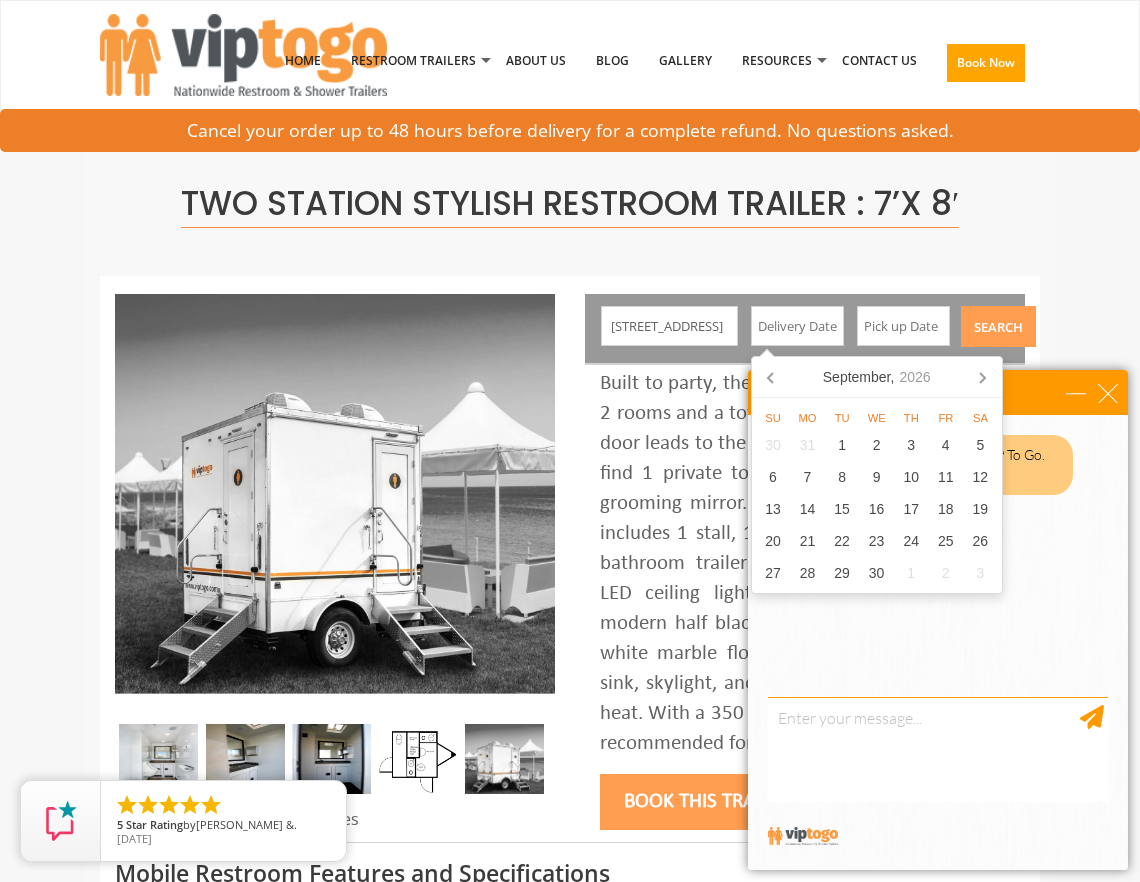 click 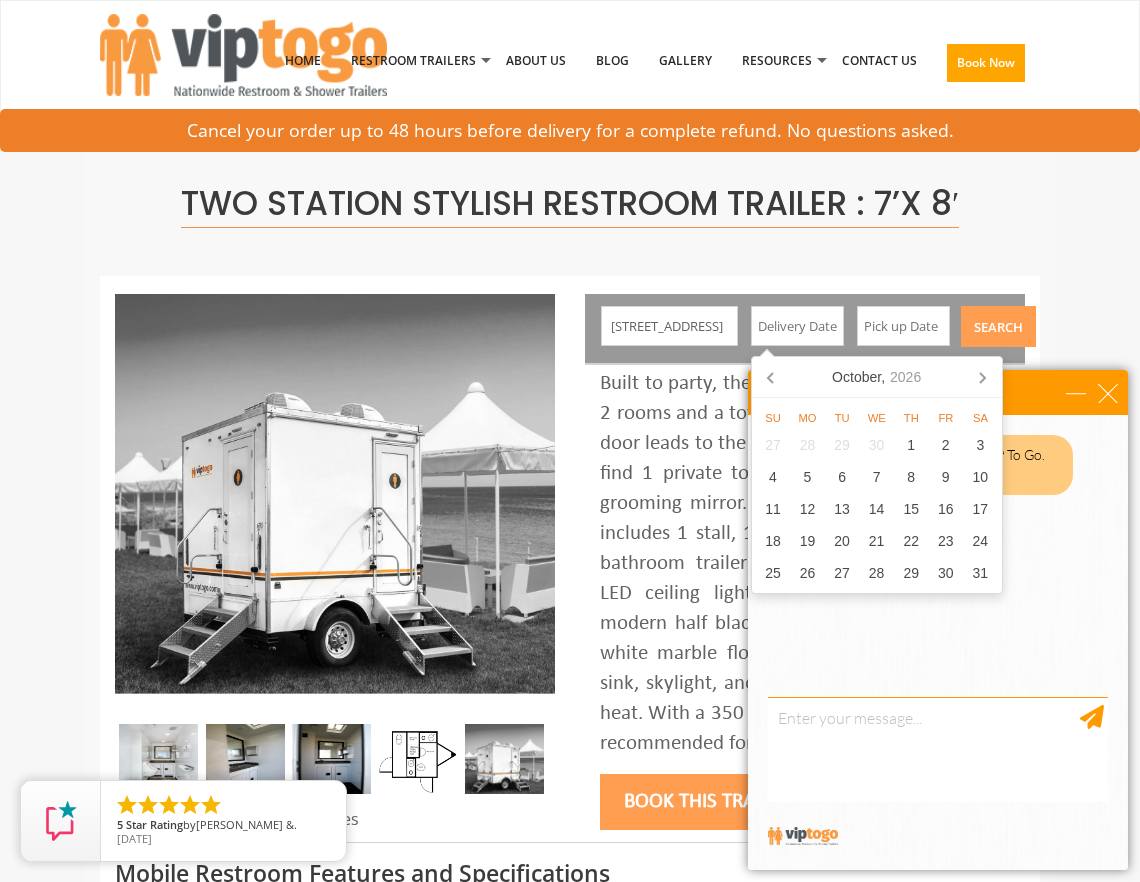 click 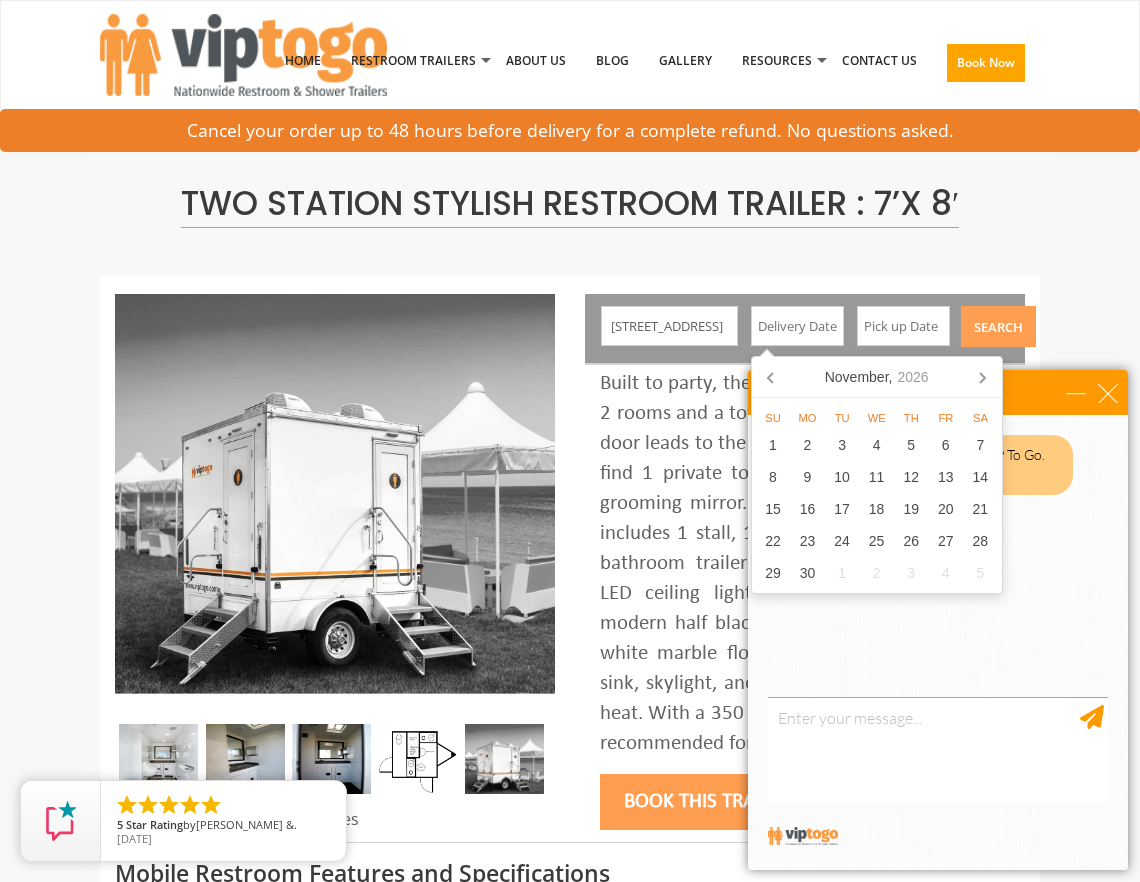 click 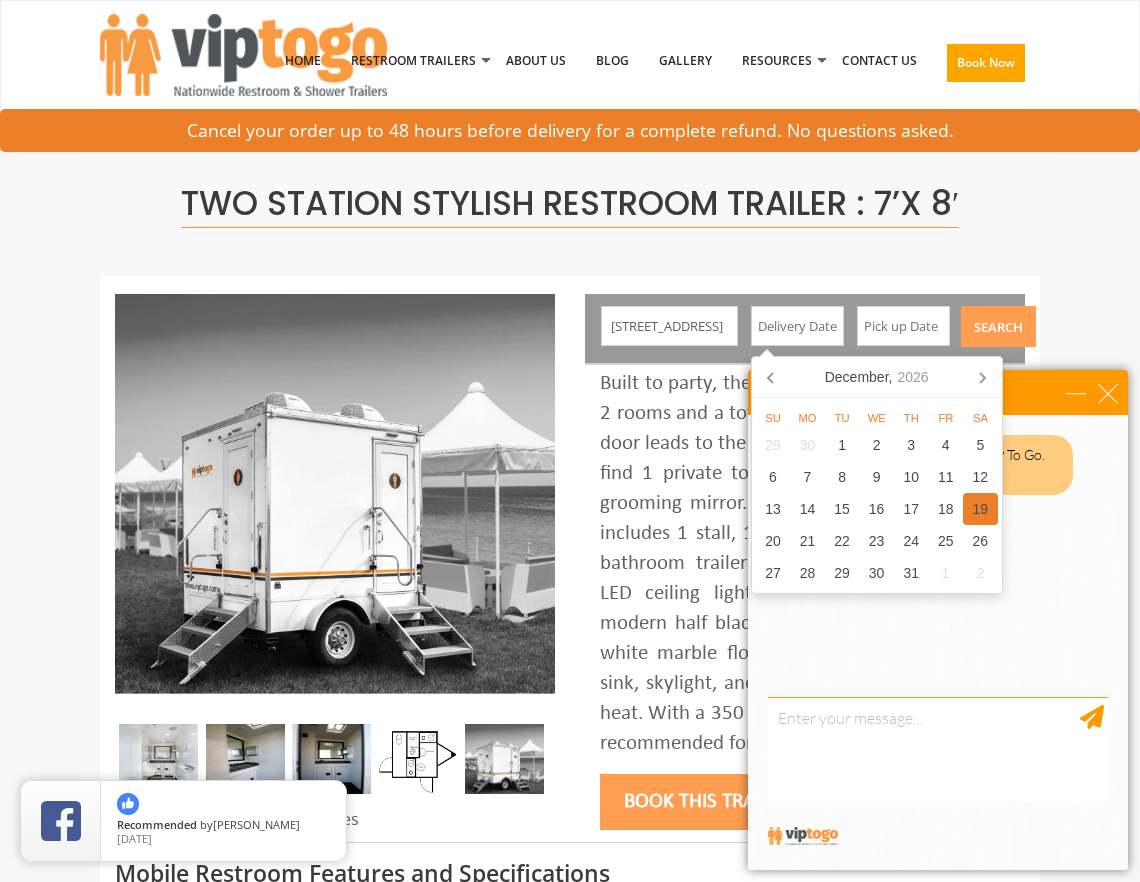 click on "19" at bounding box center [980, 509] 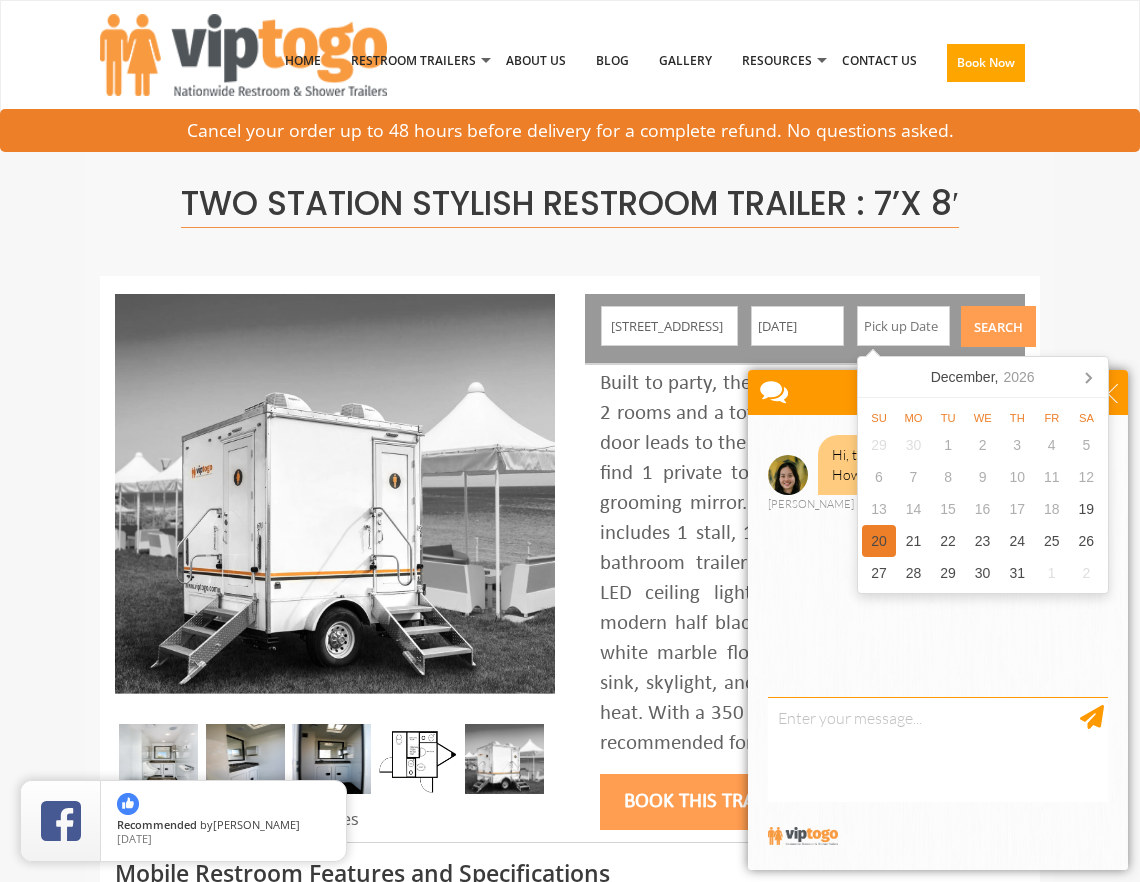 click on "20" at bounding box center (879, 541) 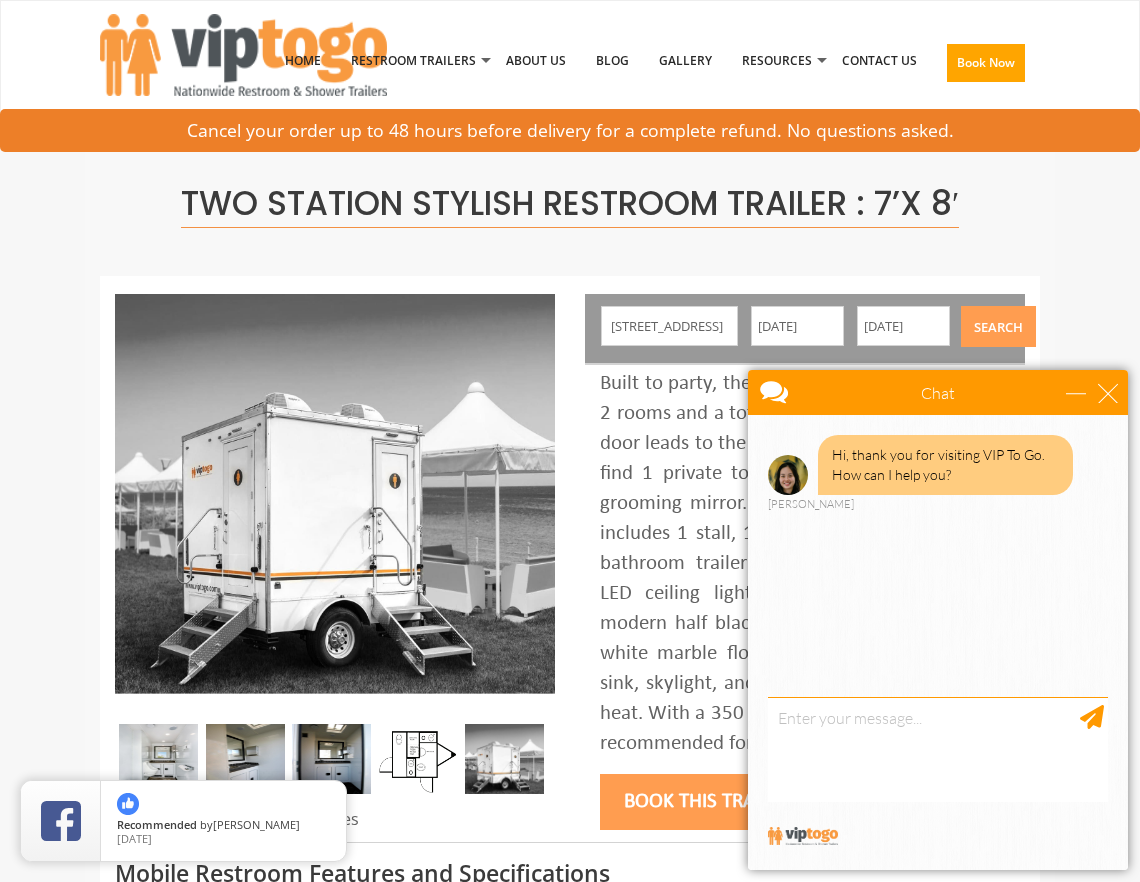 click on "Search" at bounding box center (998, 326) 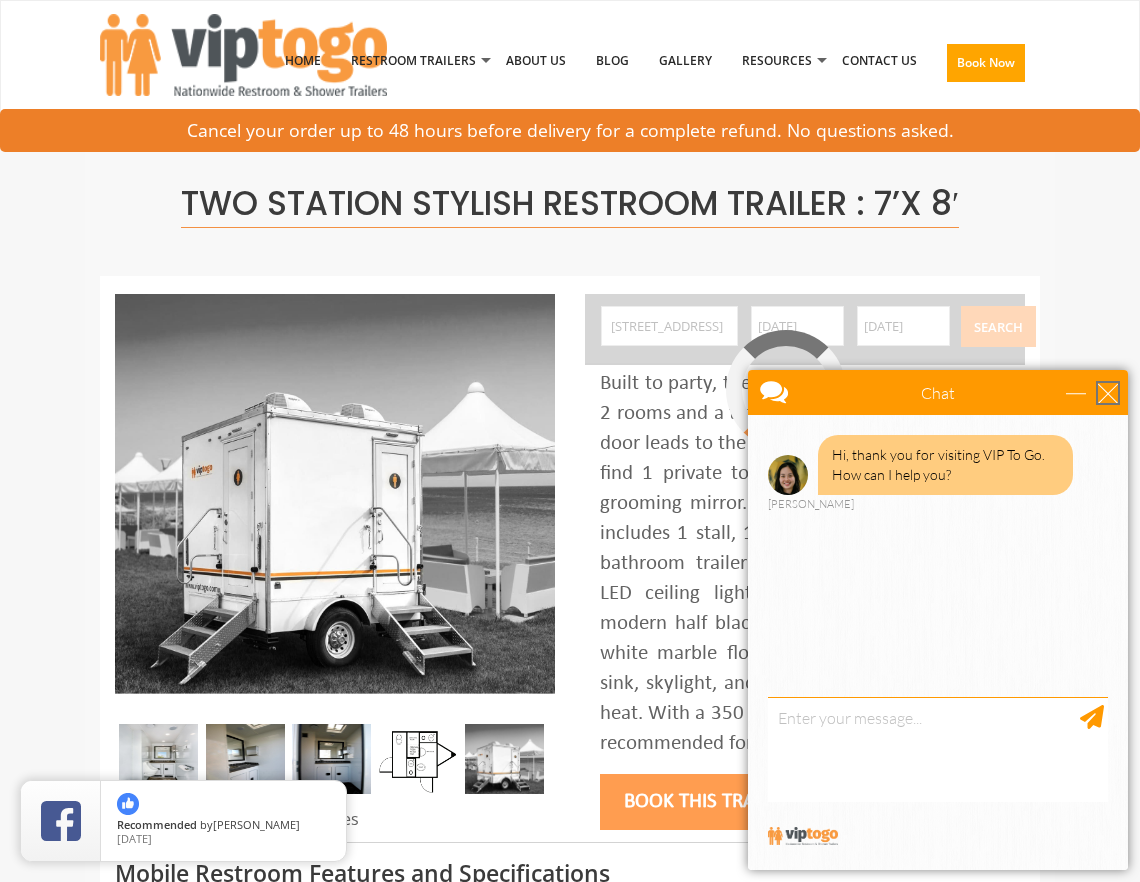 click at bounding box center (1108, 393) 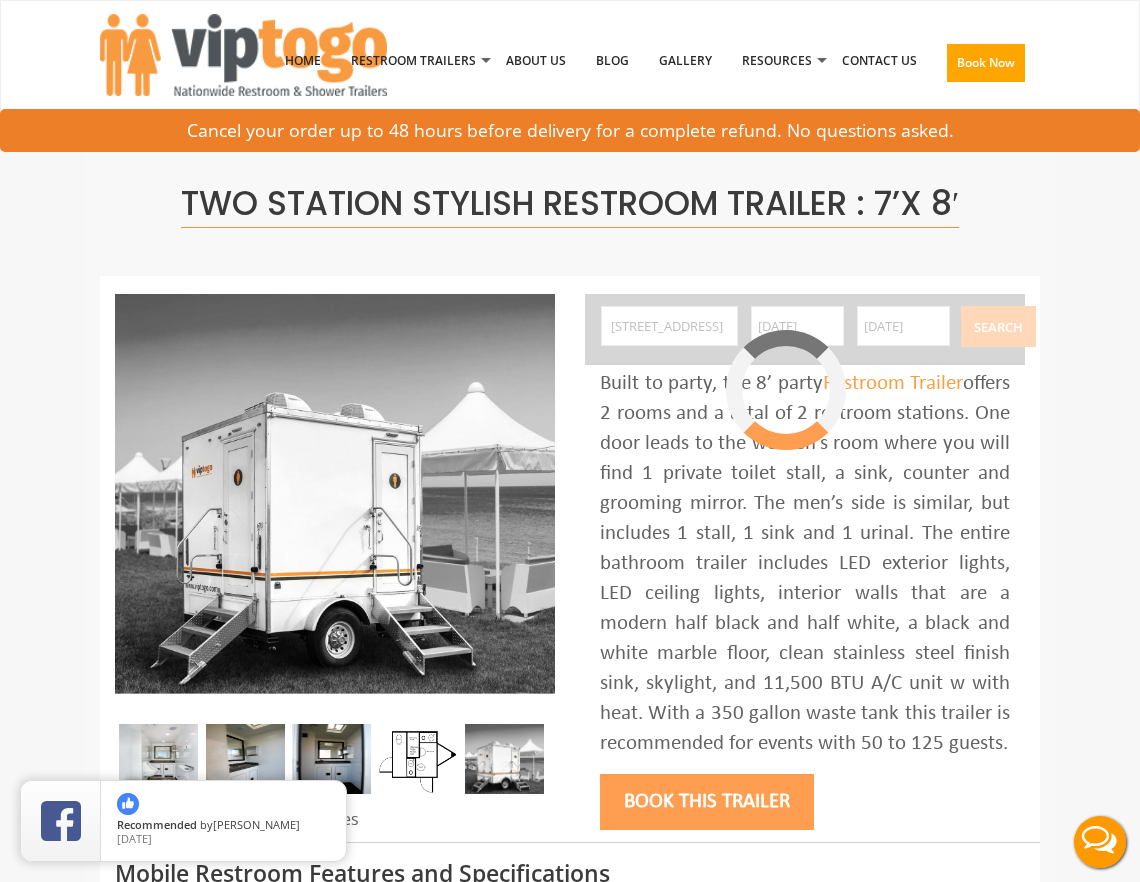 scroll, scrollTop: 0, scrollLeft: 0, axis: both 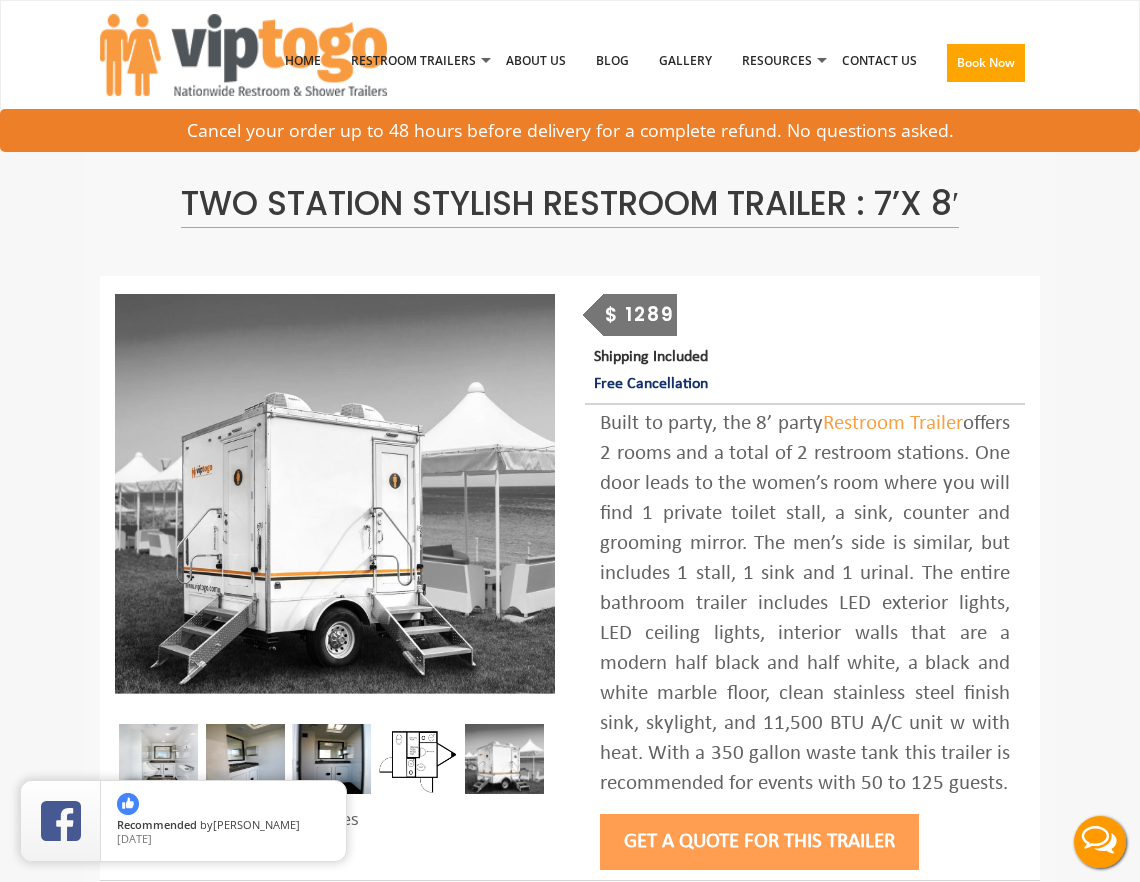 click on "$ 1289" at bounding box center (640, 315) 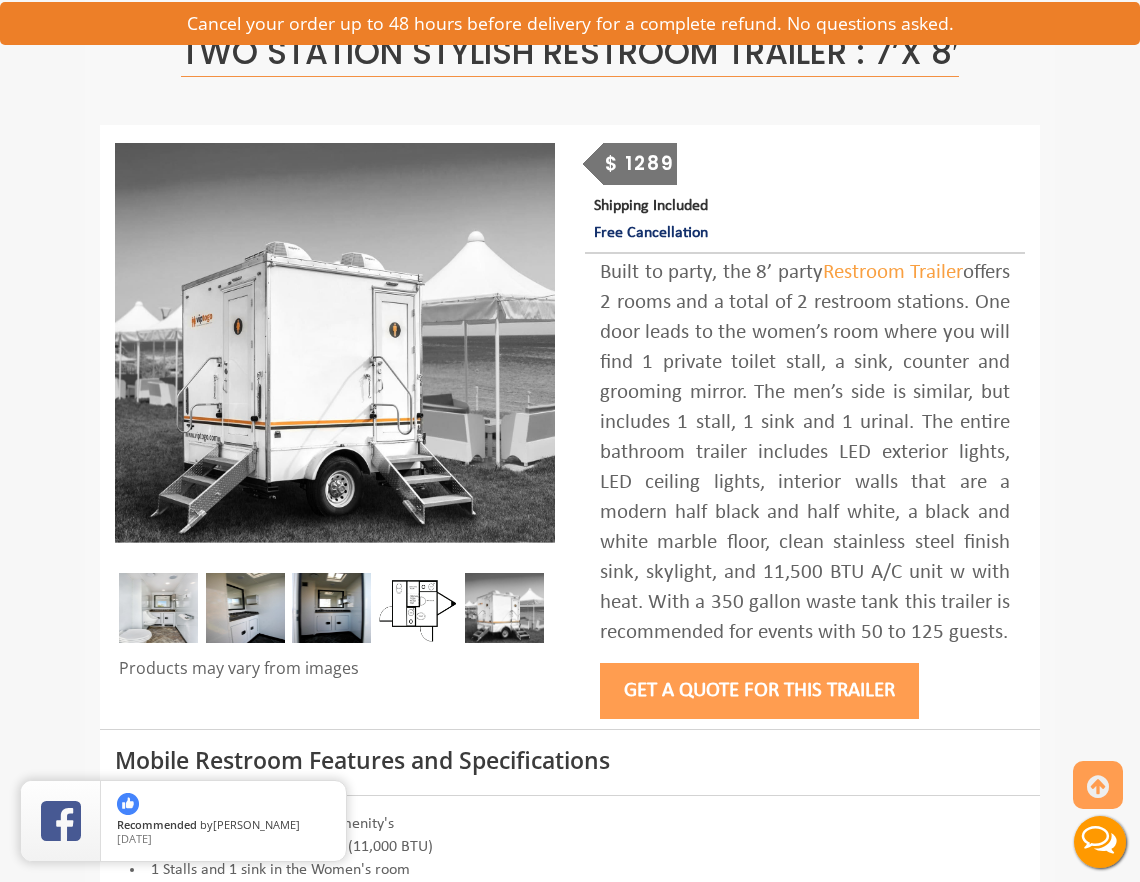 scroll, scrollTop: 152, scrollLeft: 0, axis: vertical 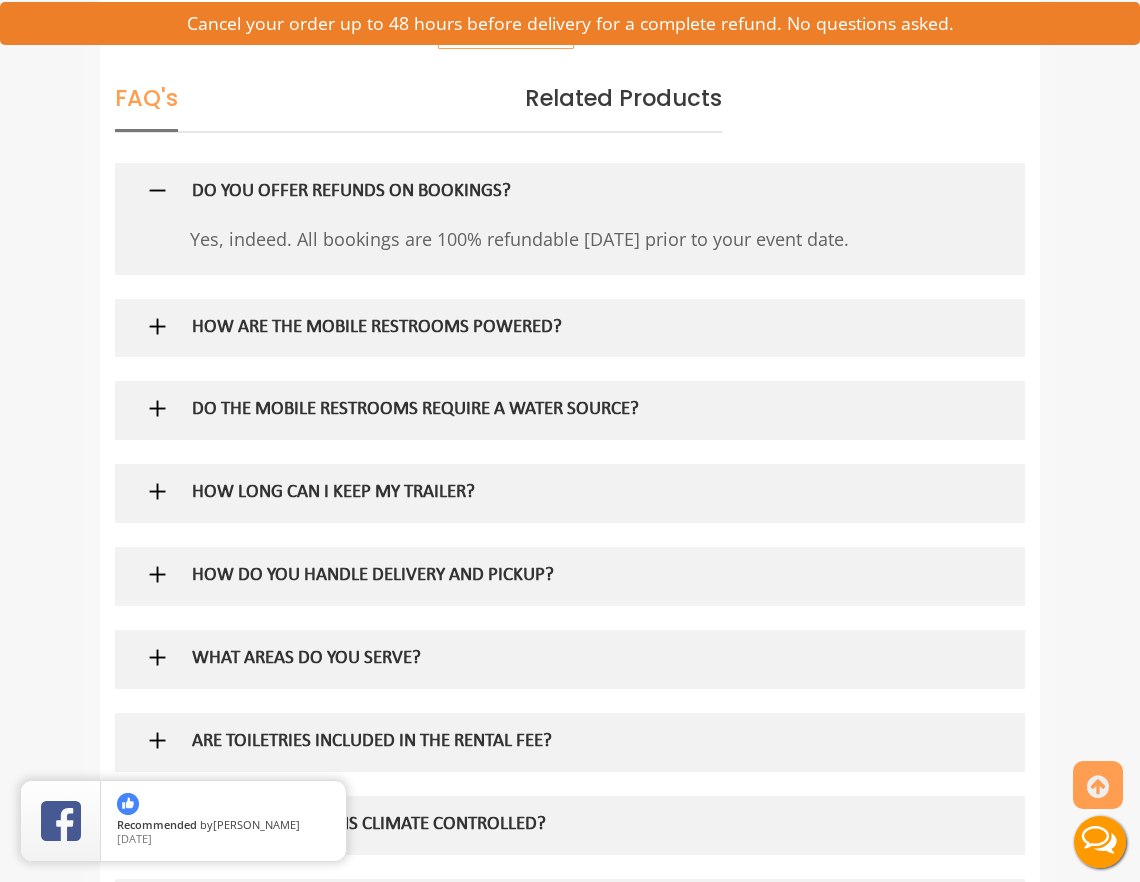 click at bounding box center [570, 873] 